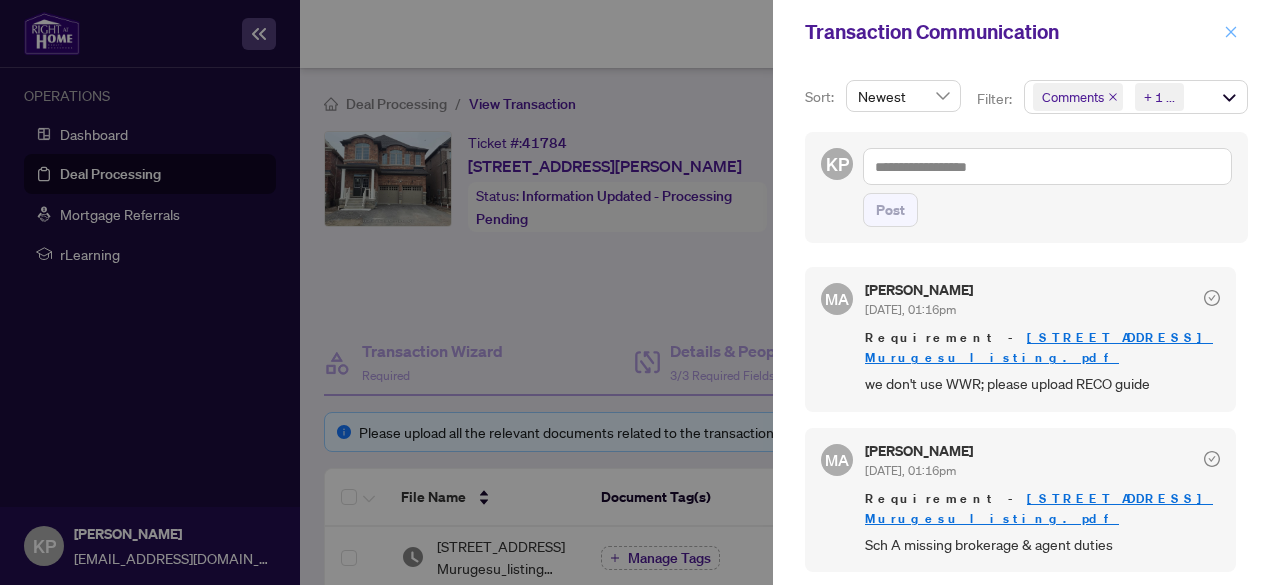 scroll, scrollTop: 0, scrollLeft: 0, axis: both 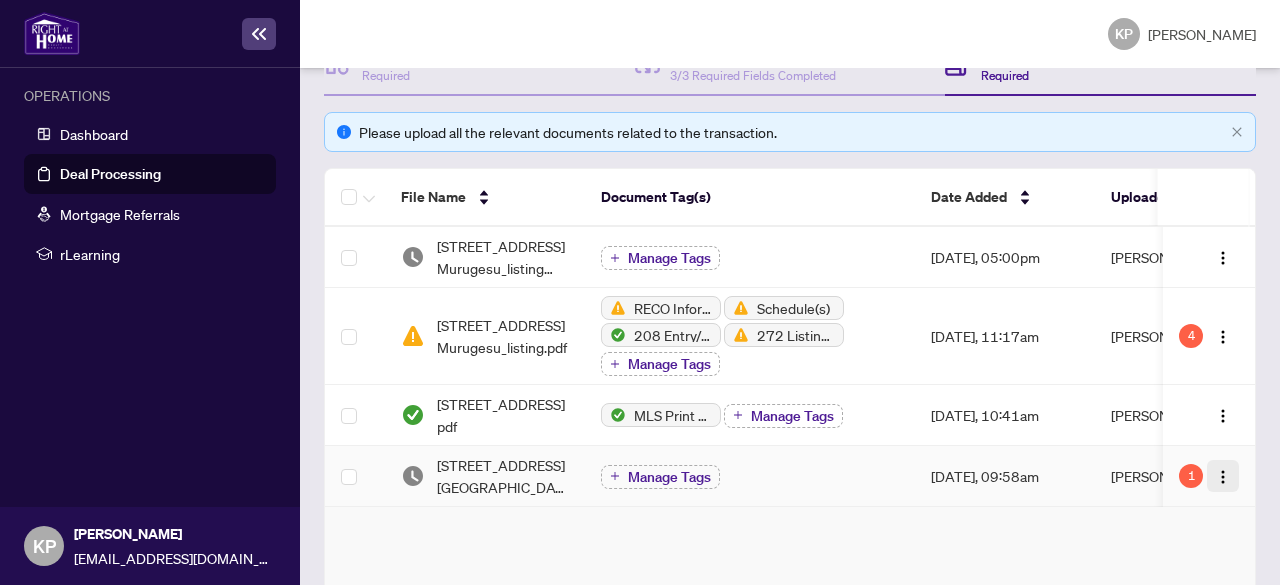 click at bounding box center (1223, 477) 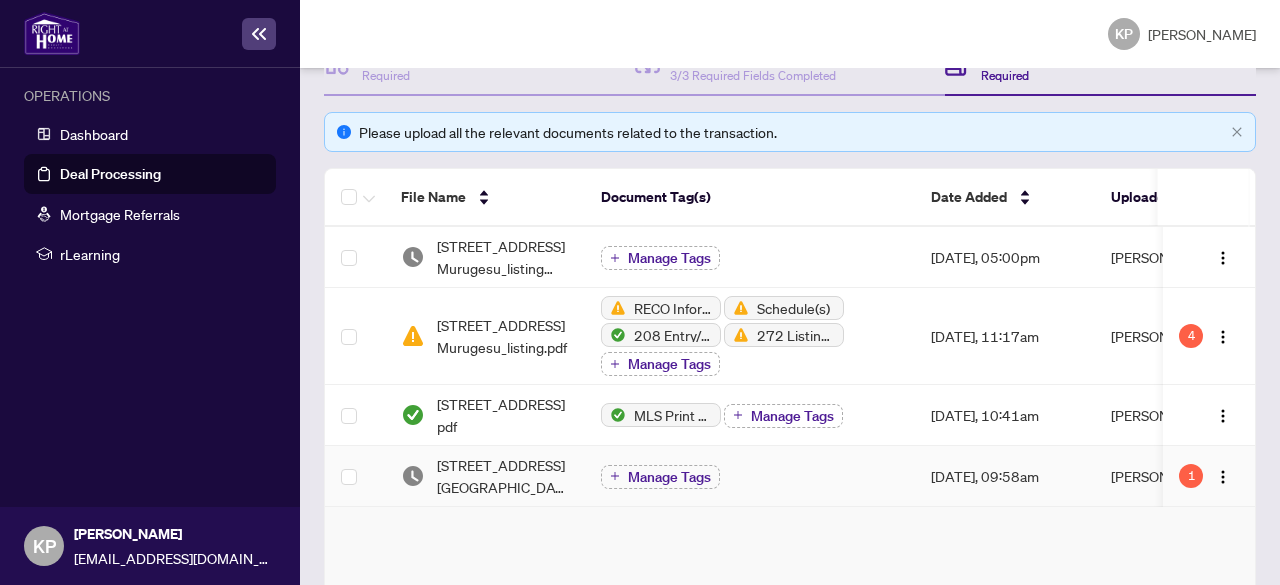 click on "[DATE], 09:58am" at bounding box center (1005, 476) 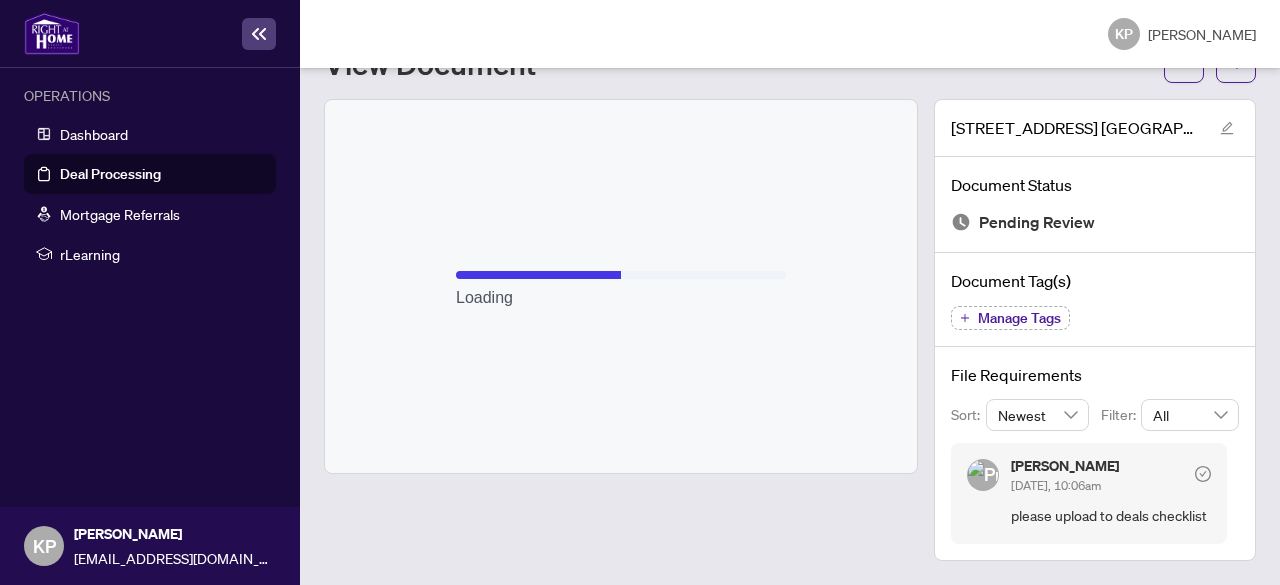 scroll, scrollTop: 82, scrollLeft: 0, axis: vertical 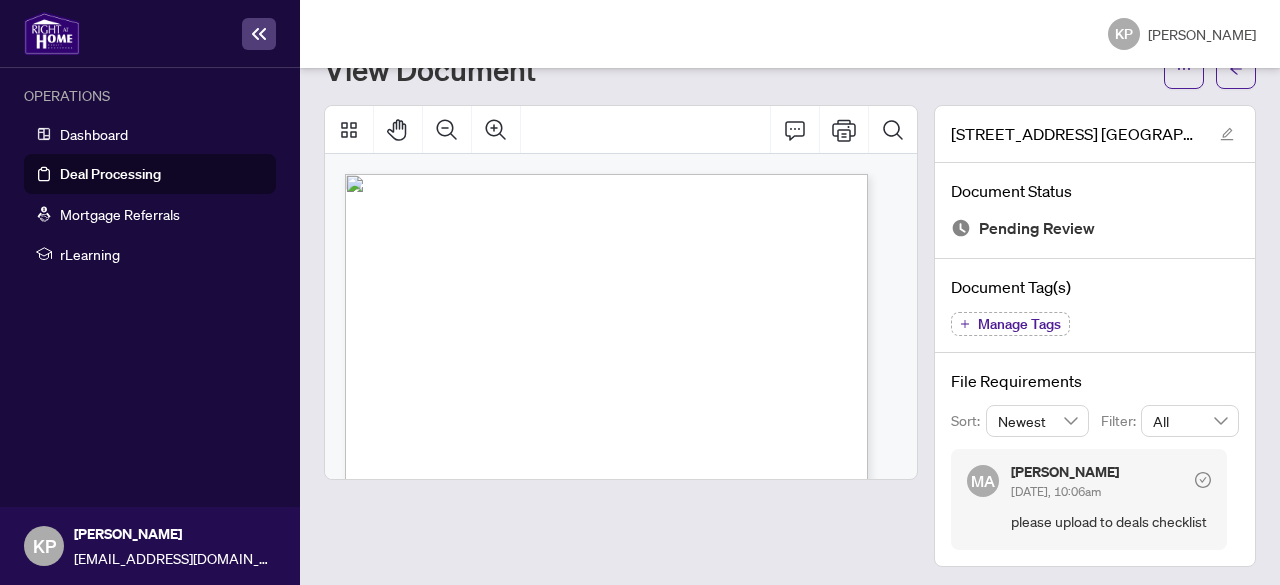 click 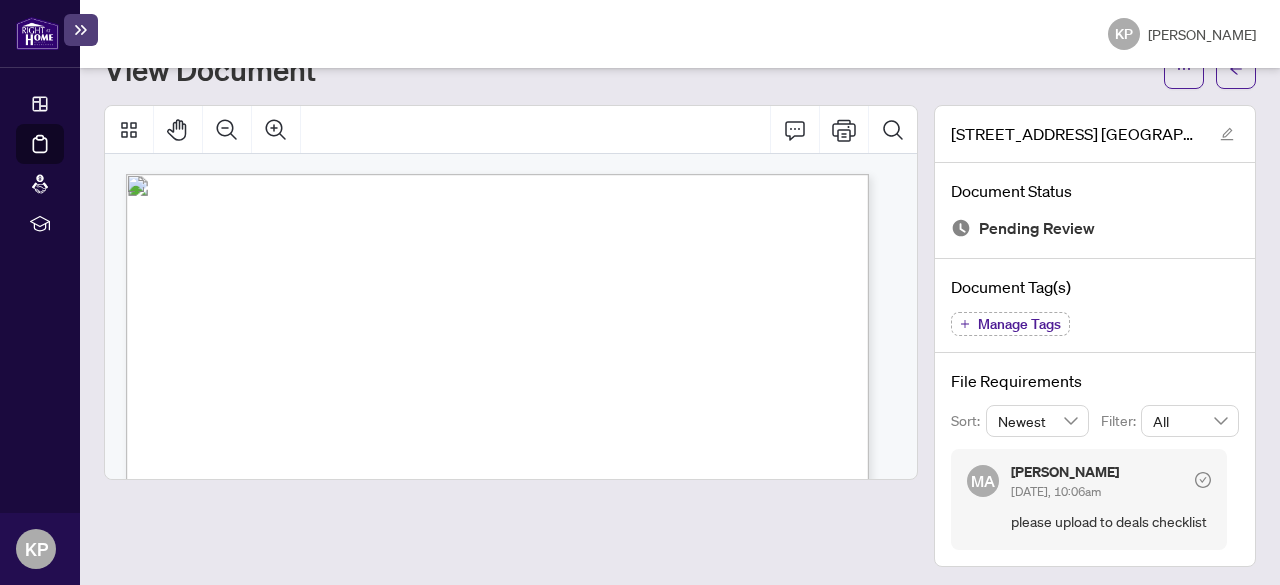 click 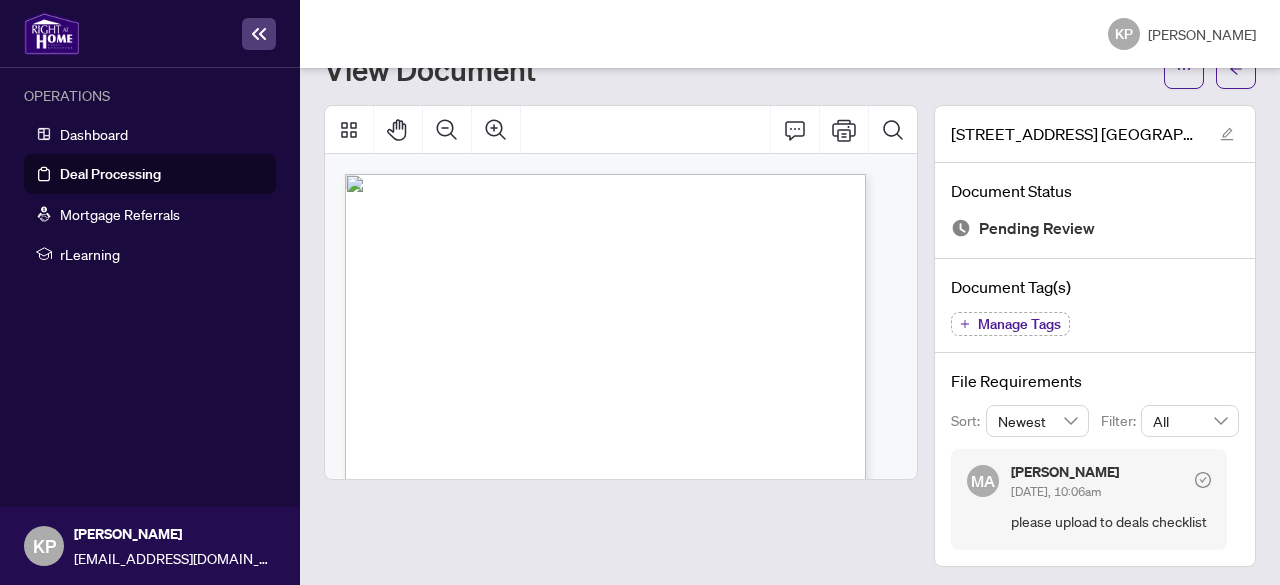 click on "Deal Processing" at bounding box center [110, 174] 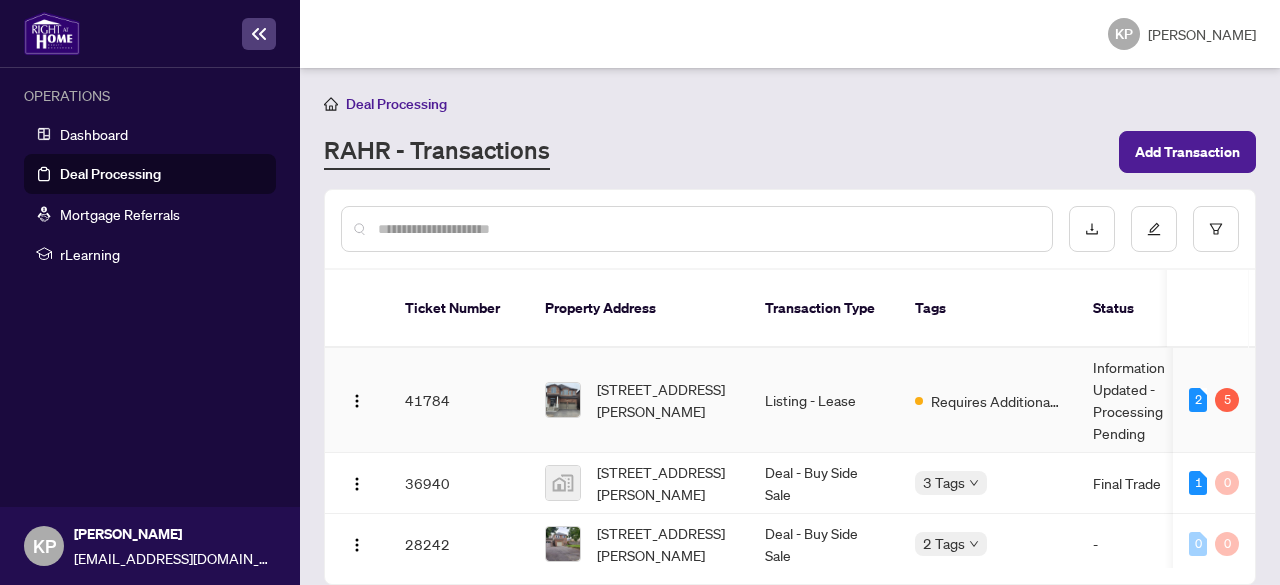 click on "Listing - Lease" at bounding box center (824, 400) 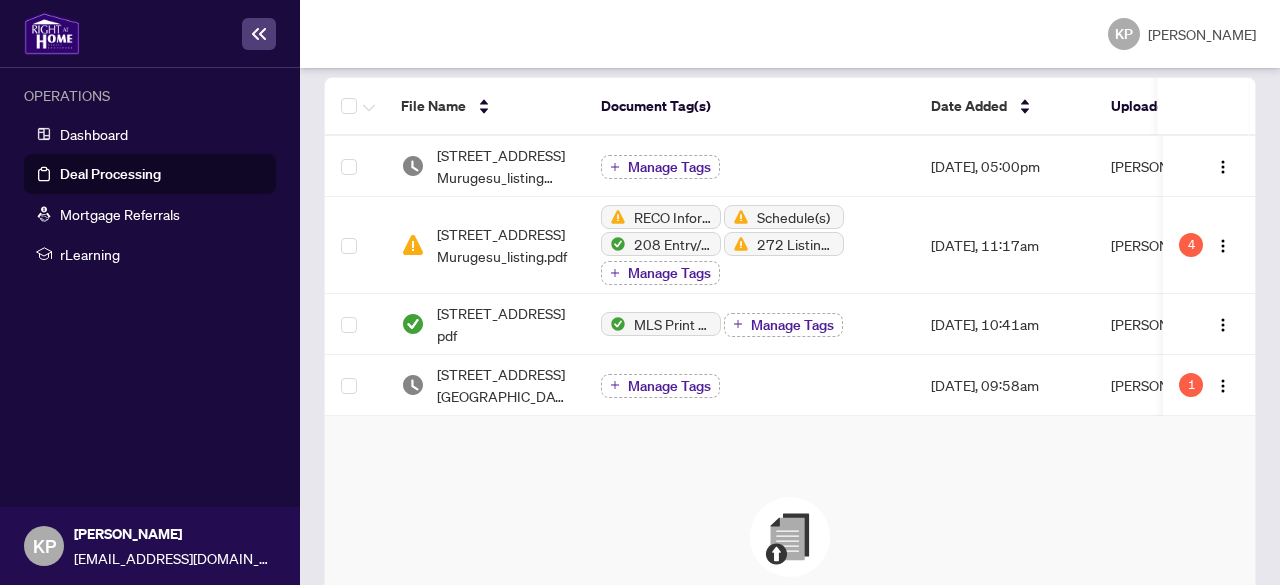 scroll, scrollTop: 400, scrollLeft: 0, axis: vertical 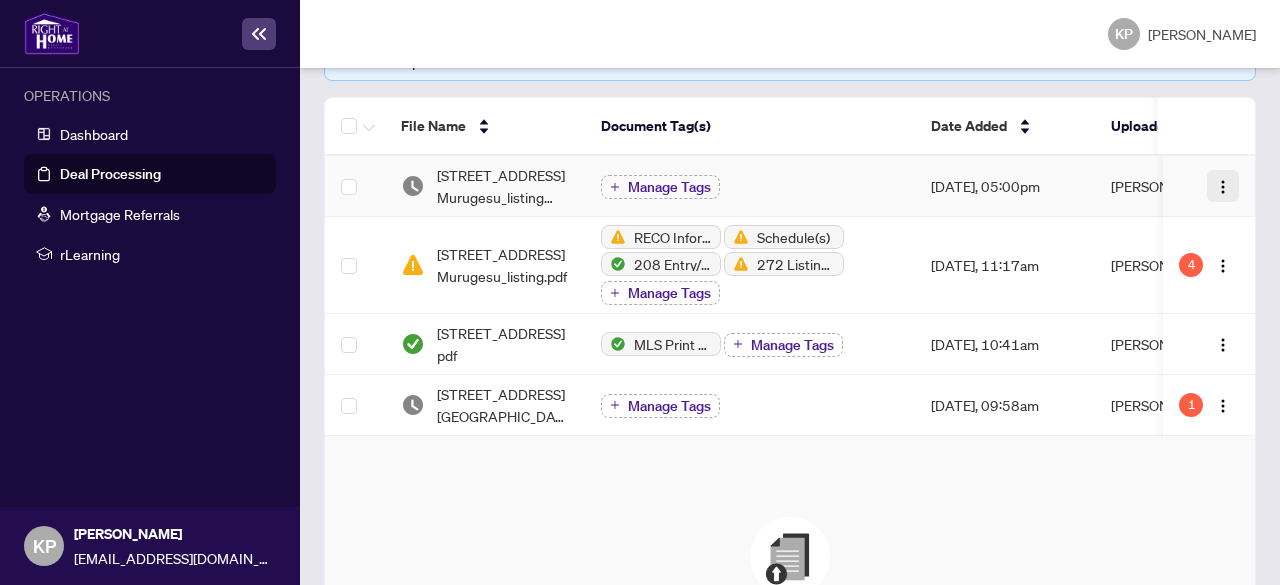 click at bounding box center (1223, 187) 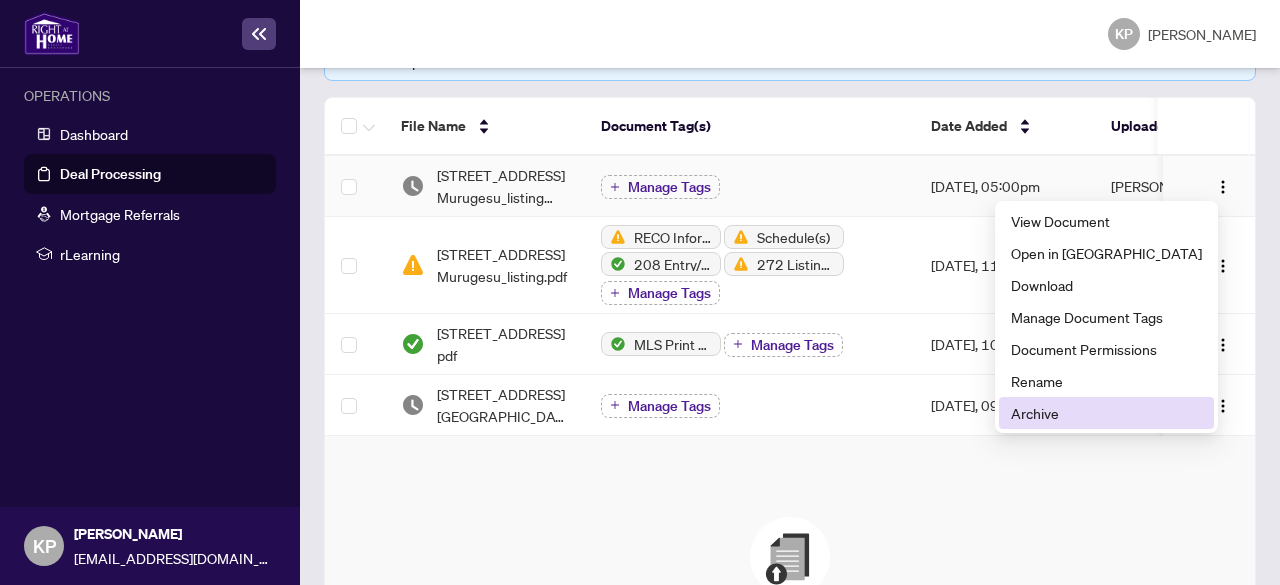 click on "Archive" at bounding box center [1106, 413] 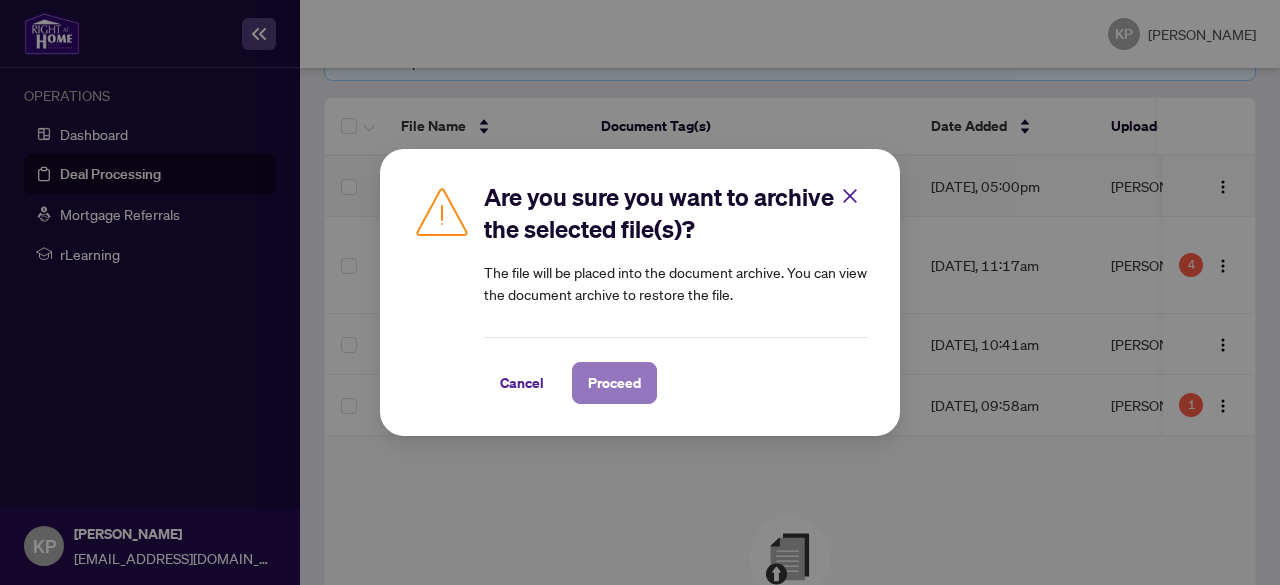 click on "Proceed" at bounding box center (614, 383) 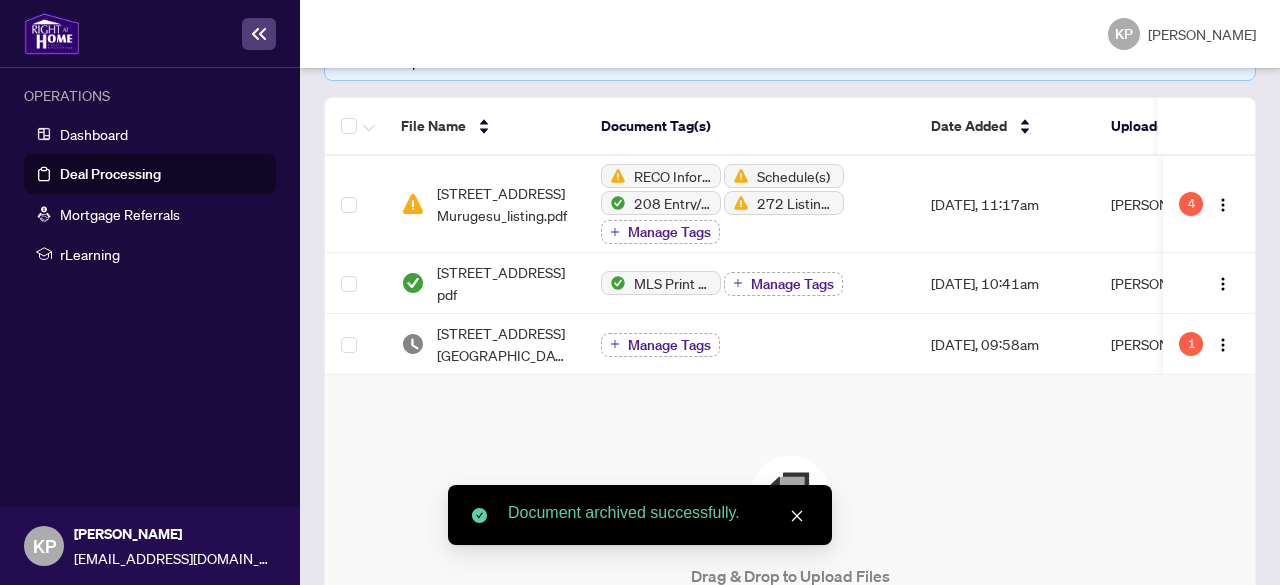 click on "Drag & Drop to Upload Files Maximum file size:  25  MB Browse Files" at bounding box center [790, 565] 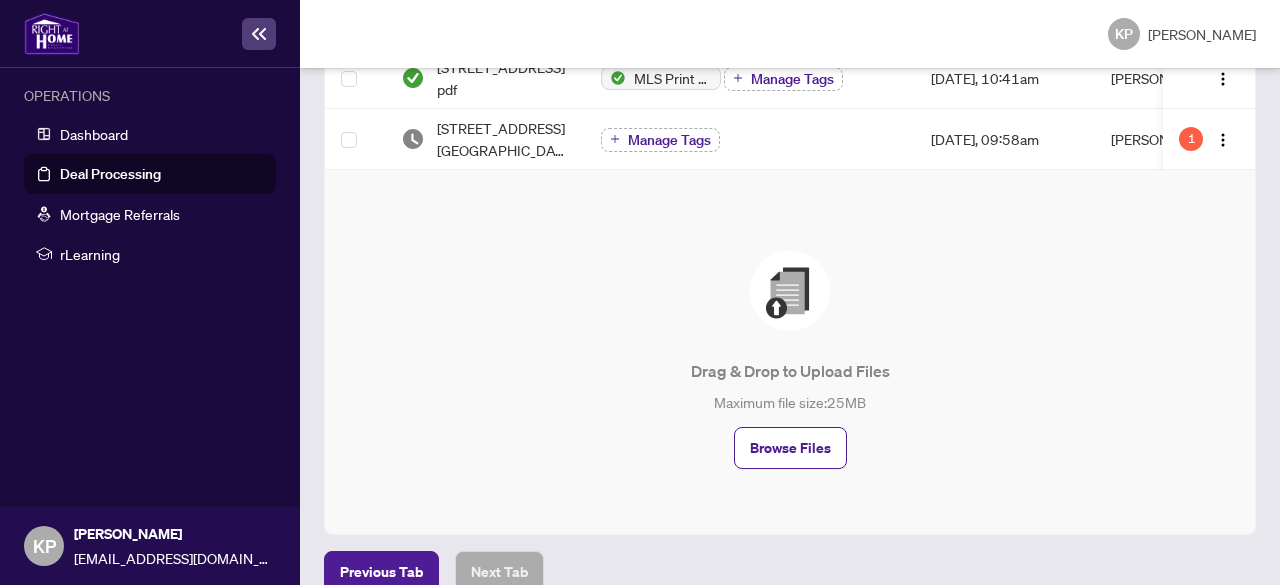 scroll, scrollTop: 577, scrollLeft: 0, axis: vertical 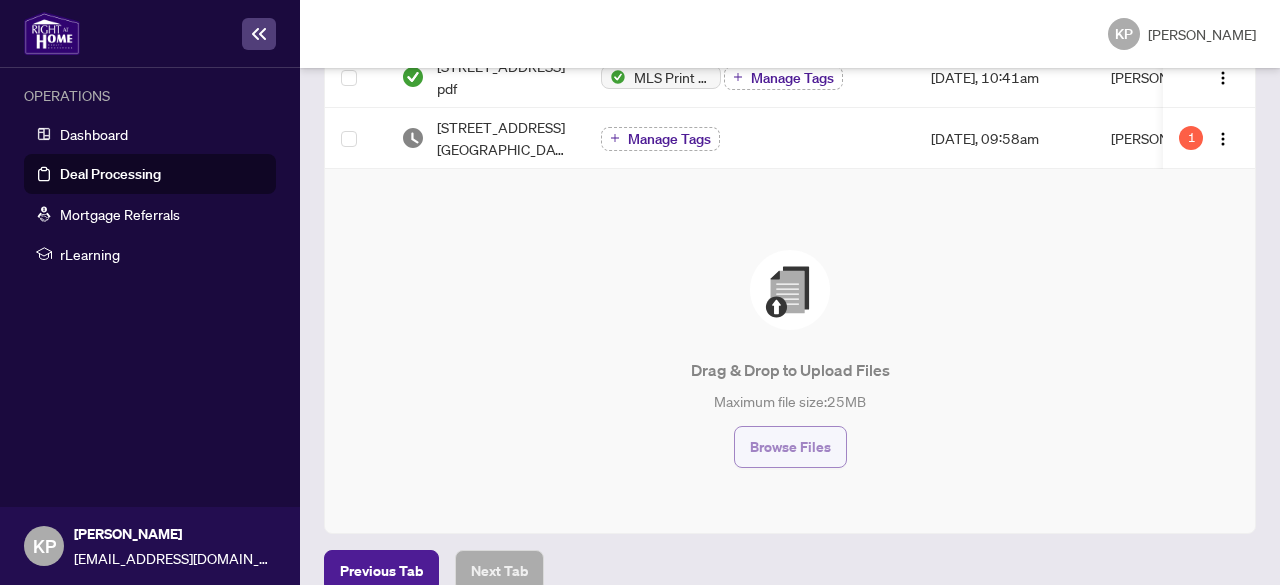 click on "Browse Files" at bounding box center [790, 447] 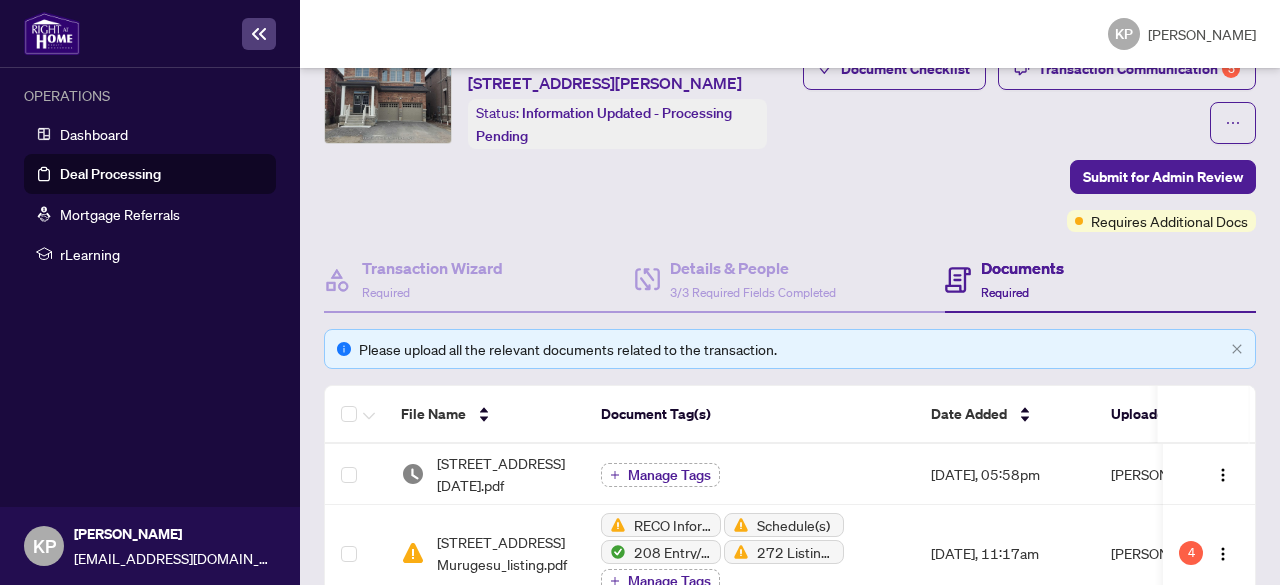 scroll, scrollTop: 80, scrollLeft: 0, axis: vertical 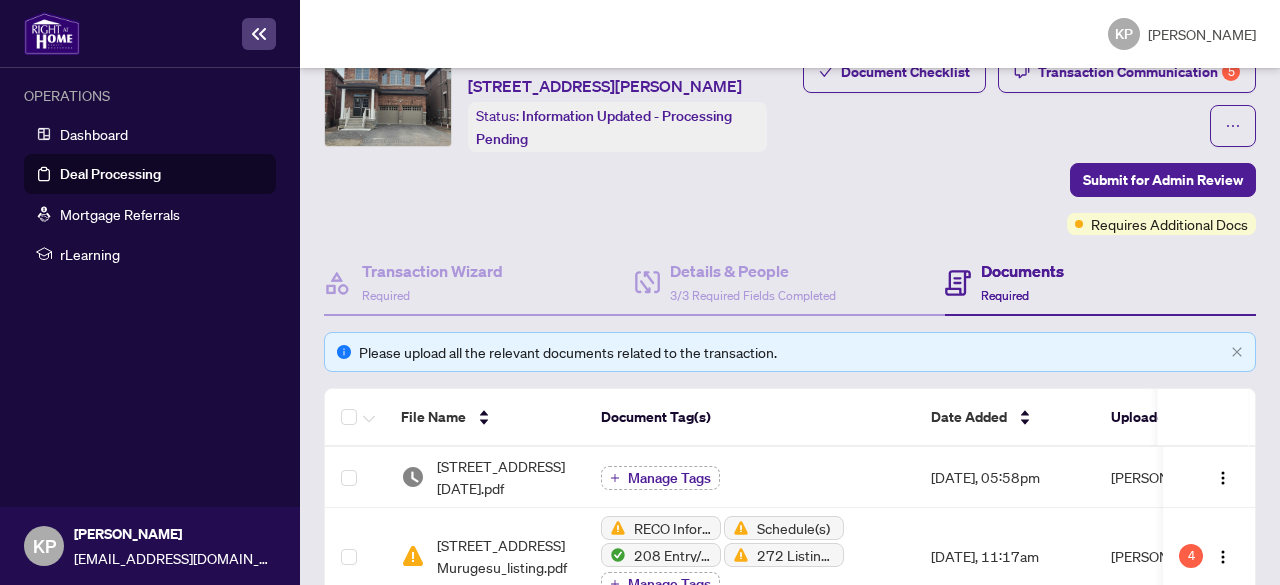 click on "Deal Processing / View Transaction Transaction saved   a few seconds ago Ticket #:  41784 [STREET_ADDRESS][PERSON_NAME] Status:   Information Updated - Processing Pending Submit for Admin Review Document Checklist Transaction Communication 5 Submit for Admin Review Requires Additional Docs Transaction Wizard Required Details & People 3/3 Required Fields Completed Documents Required Please upload all the relevant documents related to the transaction. File Name Document Tag(s) Date Added Uploaded By             [STREET_ADDRESS] - Sathiyalingam [GEOGRAPHIC_DATA] [DATE].pdf Manage Tags [DATE], 05:58pm [PERSON_NAME] [STREET_ADDRESS] - Sathiyalingam Murugesu_listing.pdf RECO Information Guide Schedule(s) 208 Entry/Access to Property Seller Acknowledgement 272 Listing Agreement - Landlord Designated Representation Agreement Authority
to Offer for Lease Manage Tags [DATE], 11:17am Kajan Parameshwaranathan 4 [STREET_ADDRESS]pdf 1 25  MB" at bounding box center (790, 326) 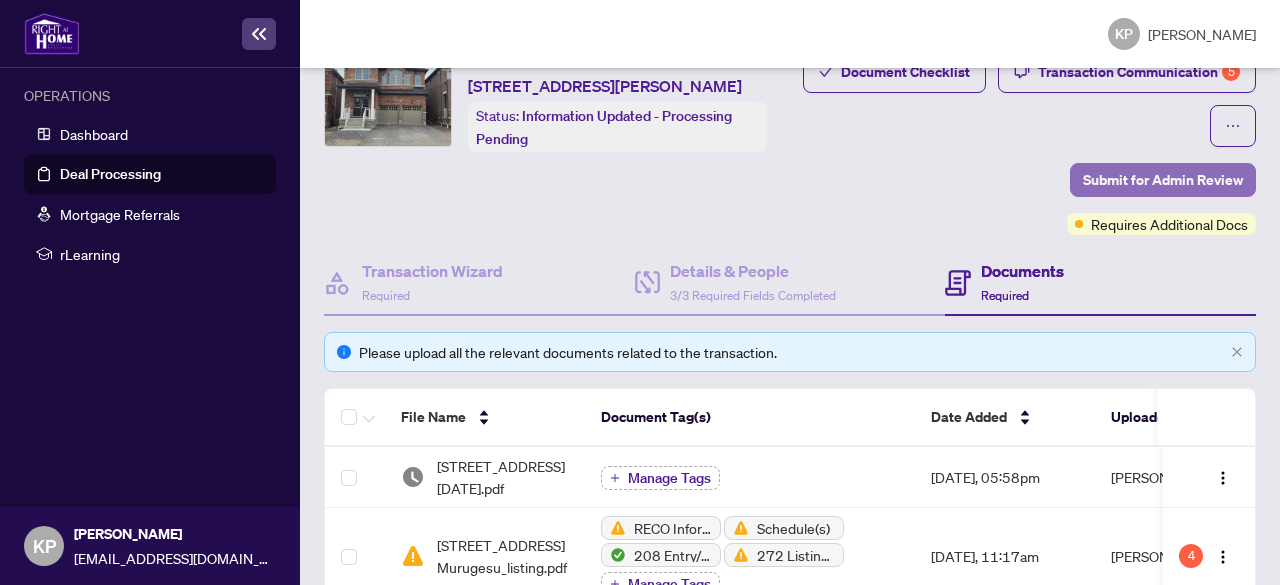 click on "Submit for Admin Review" at bounding box center (1163, 180) 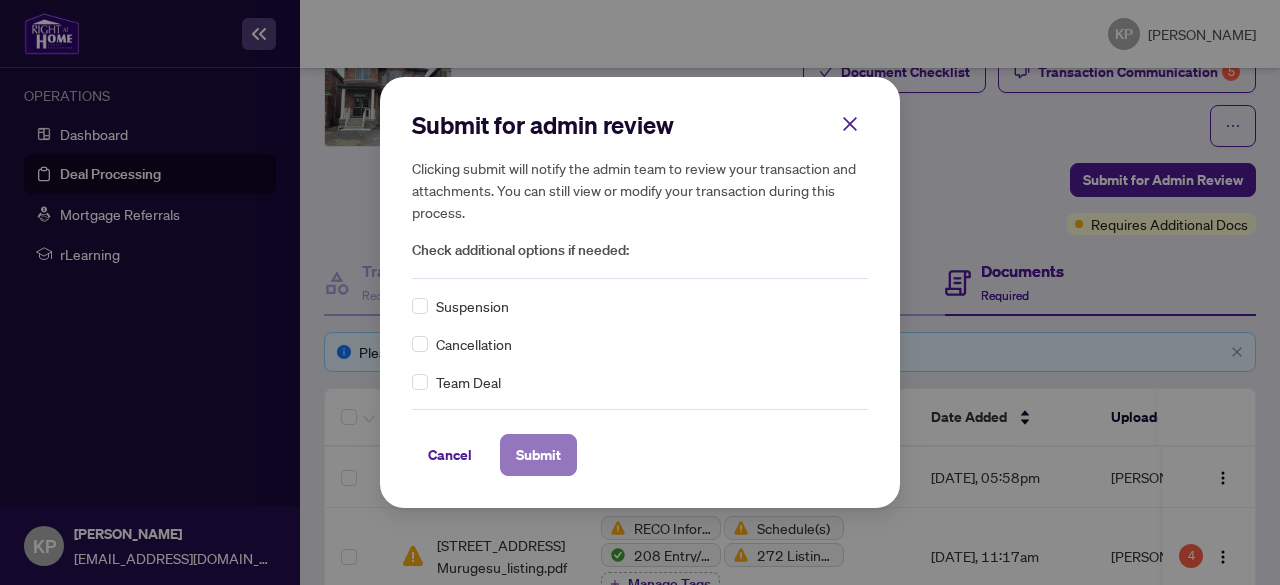 click on "Submit" at bounding box center [538, 455] 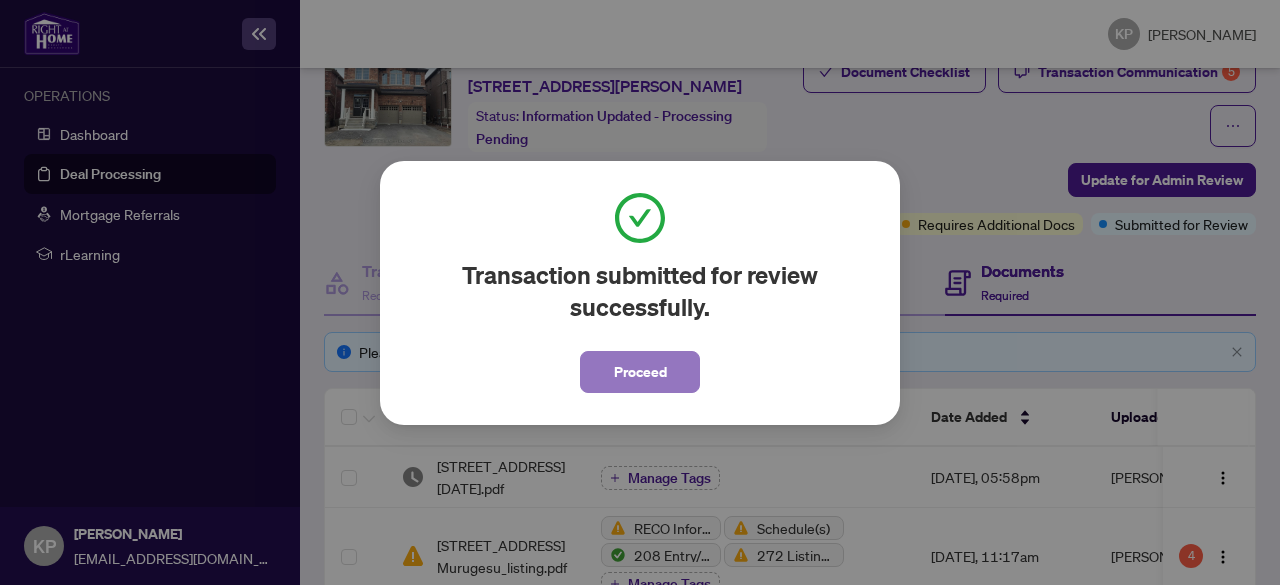 click on "Proceed" at bounding box center (640, 372) 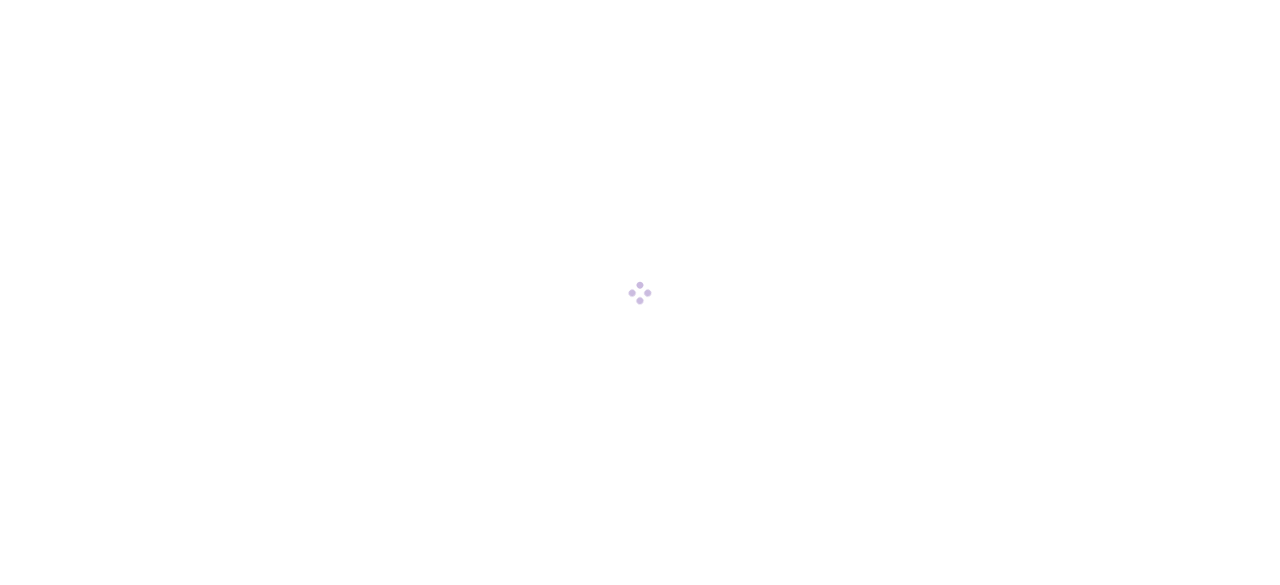 scroll, scrollTop: 0, scrollLeft: 0, axis: both 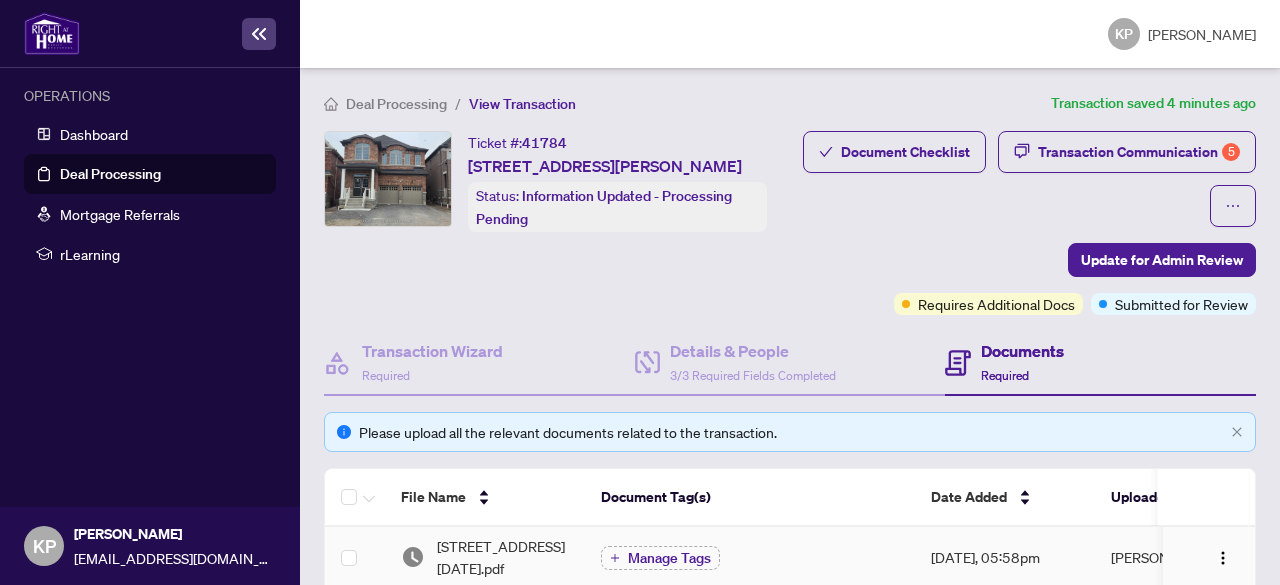 click on "Manage Tags" at bounding box center [750, 558] 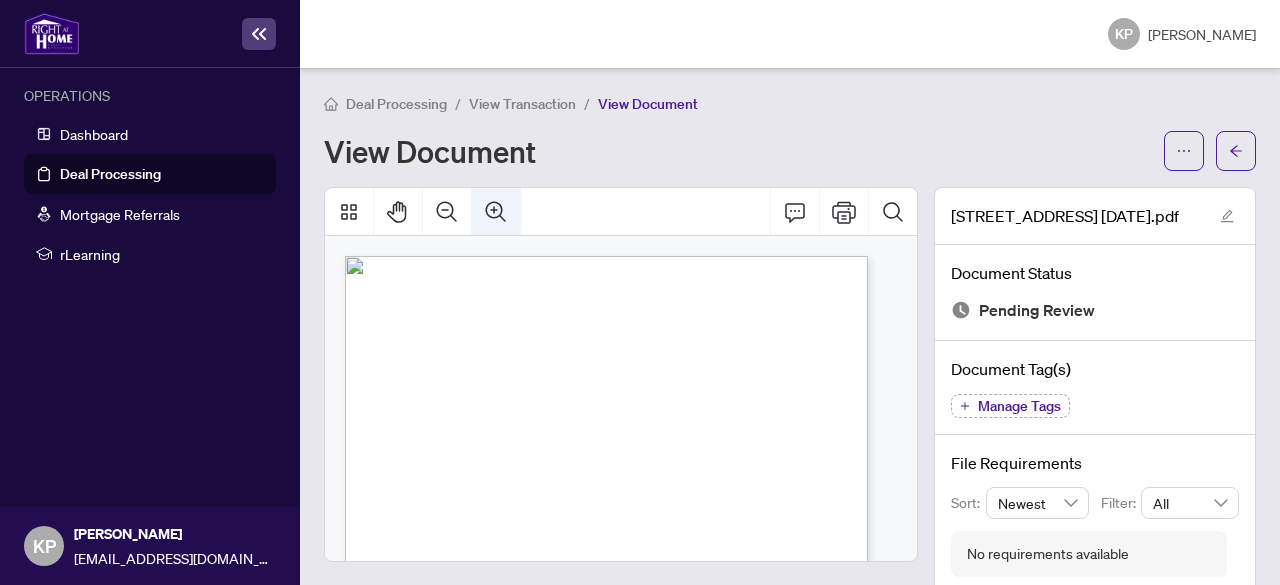 click 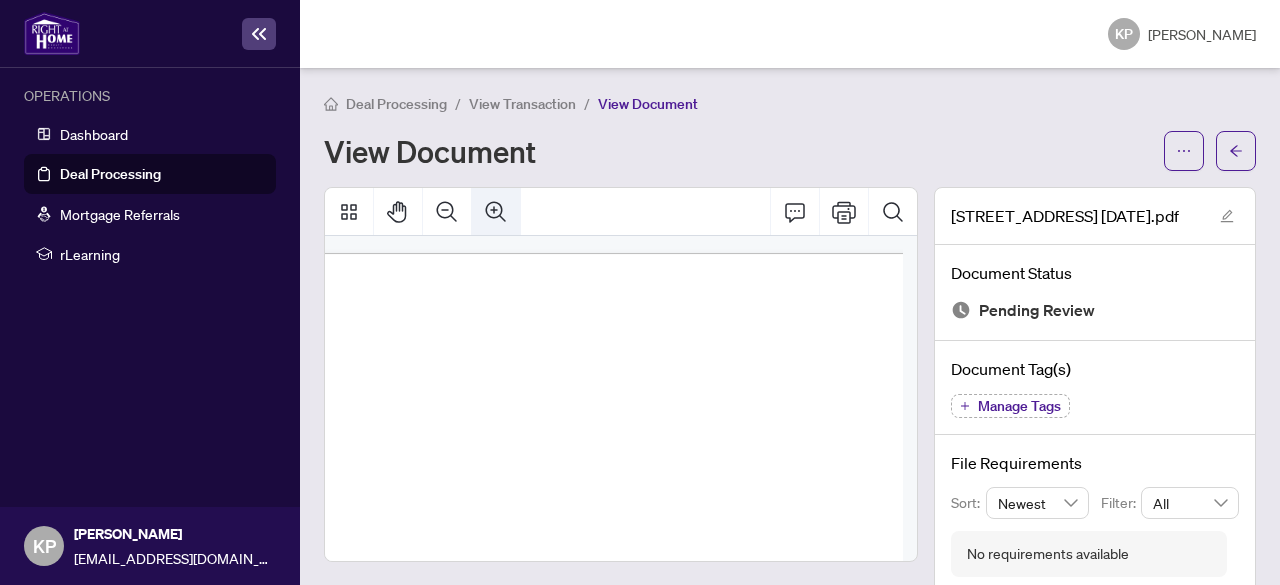 click 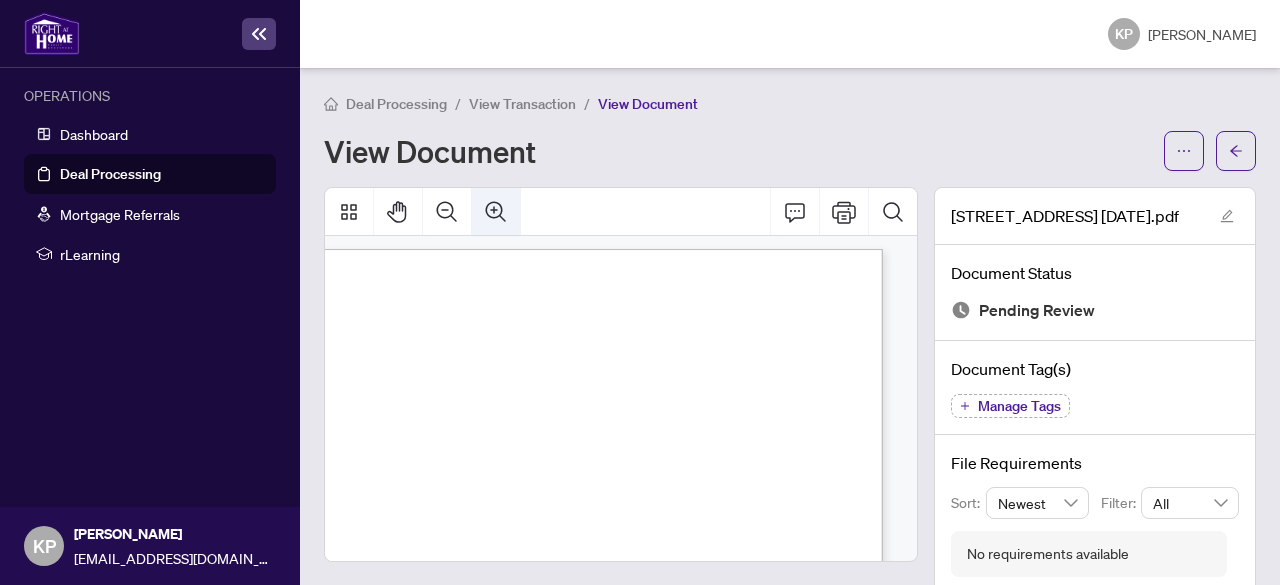 click 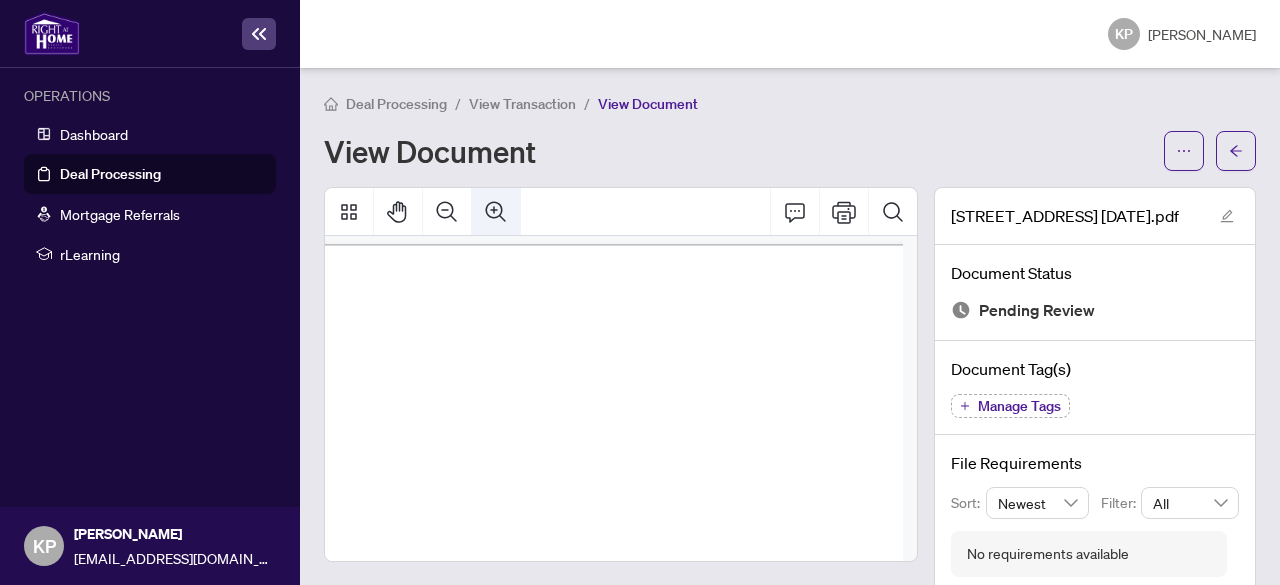 click 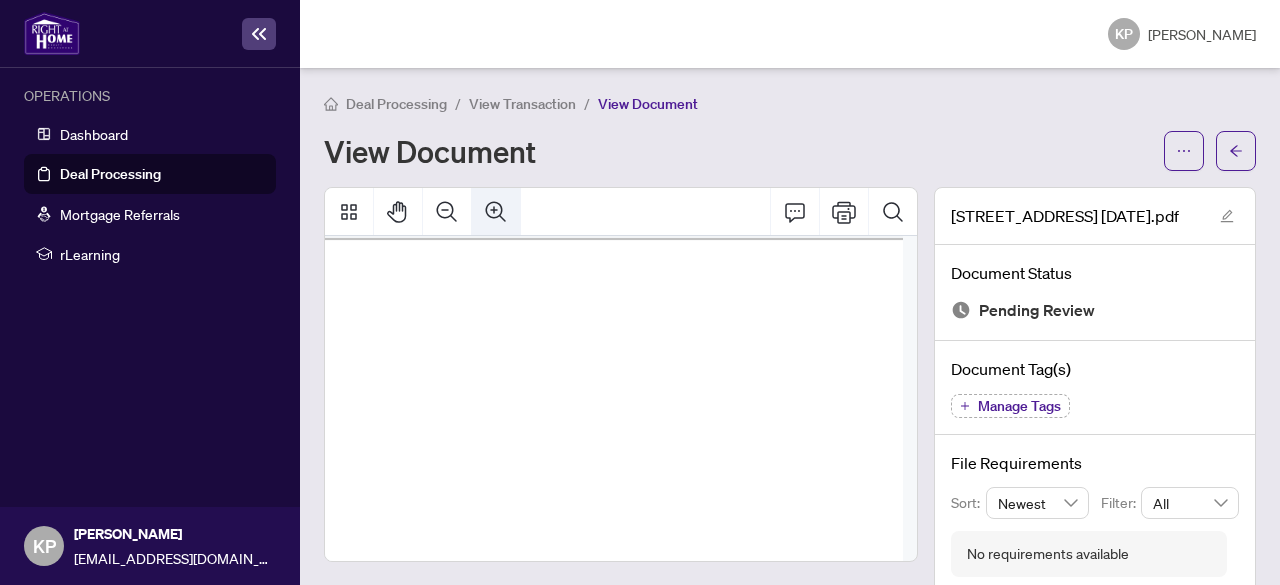 click 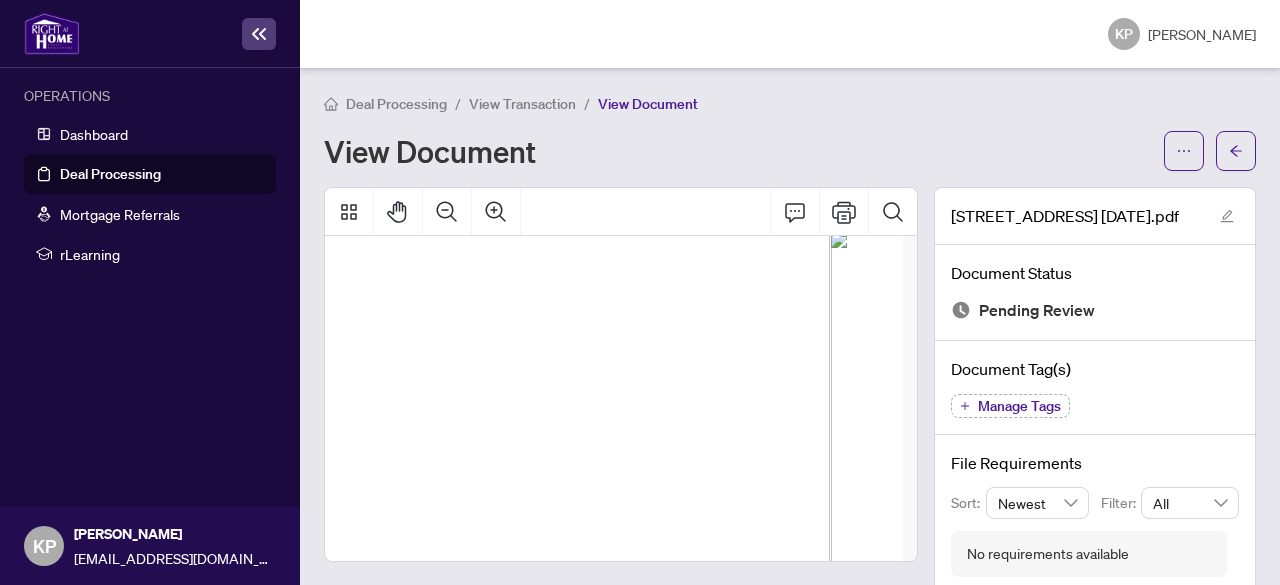drag, startPoint x: 632, startPoint y: 561, endPoint x: 682, endPoint y: 547, distance: 51.92302 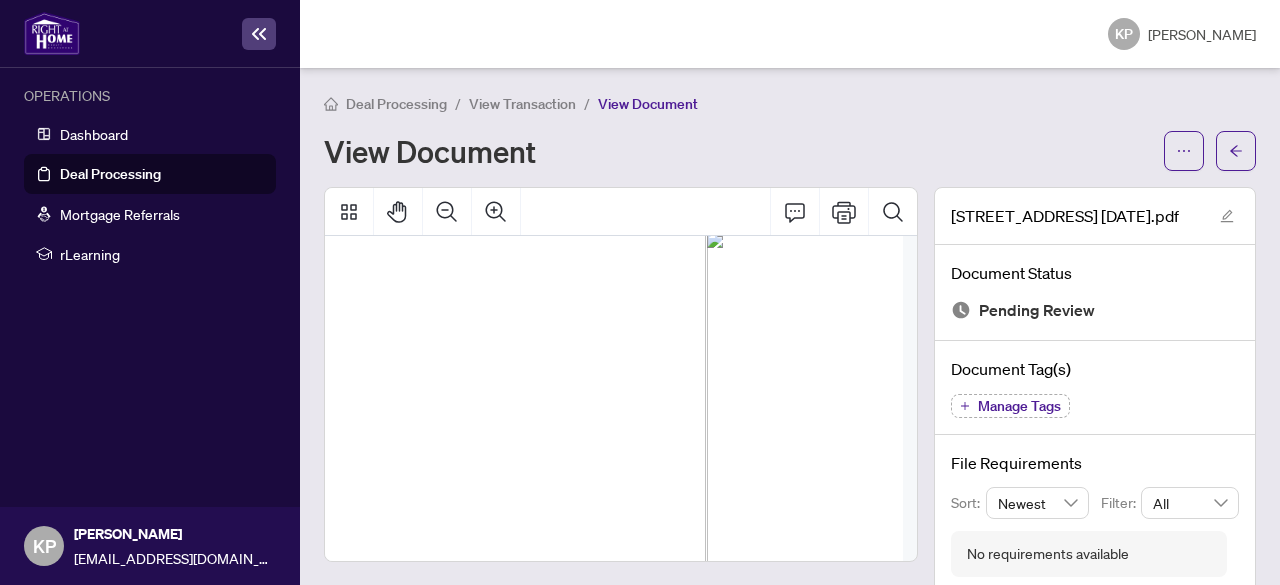 scroll, scrollTop: 26, scrollLeft: 692, axis: both 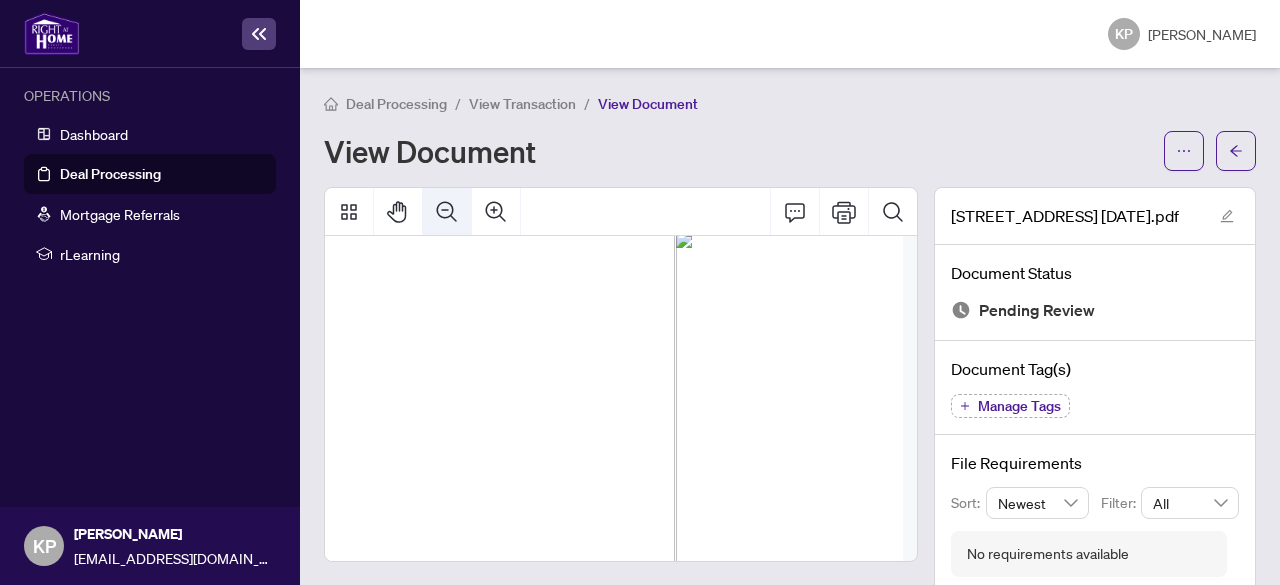 click 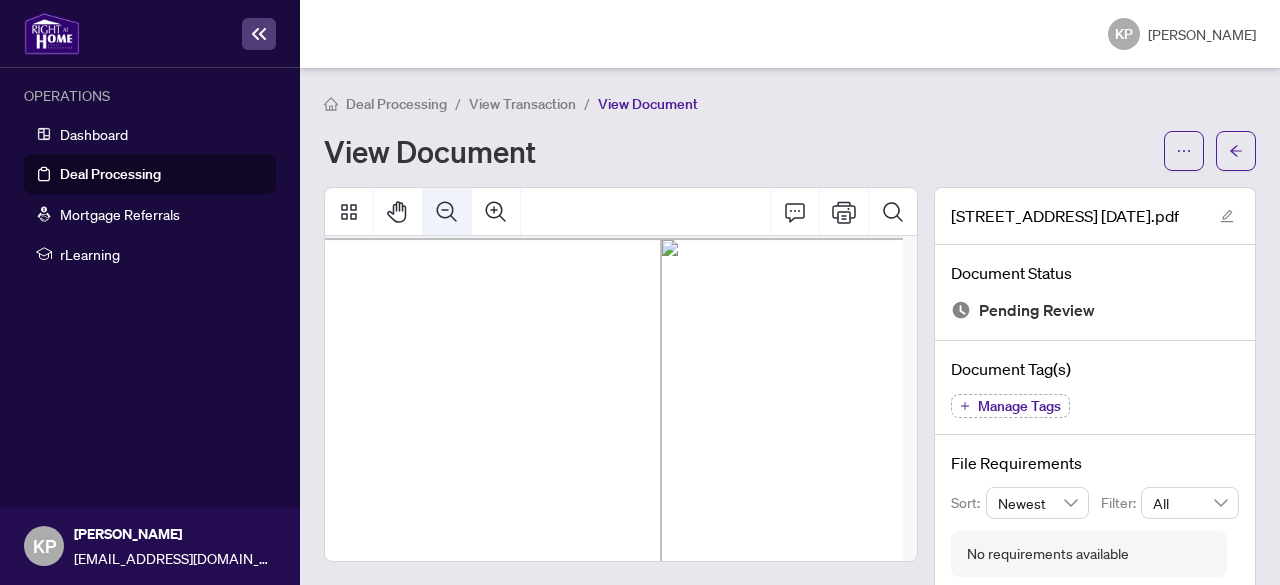 click 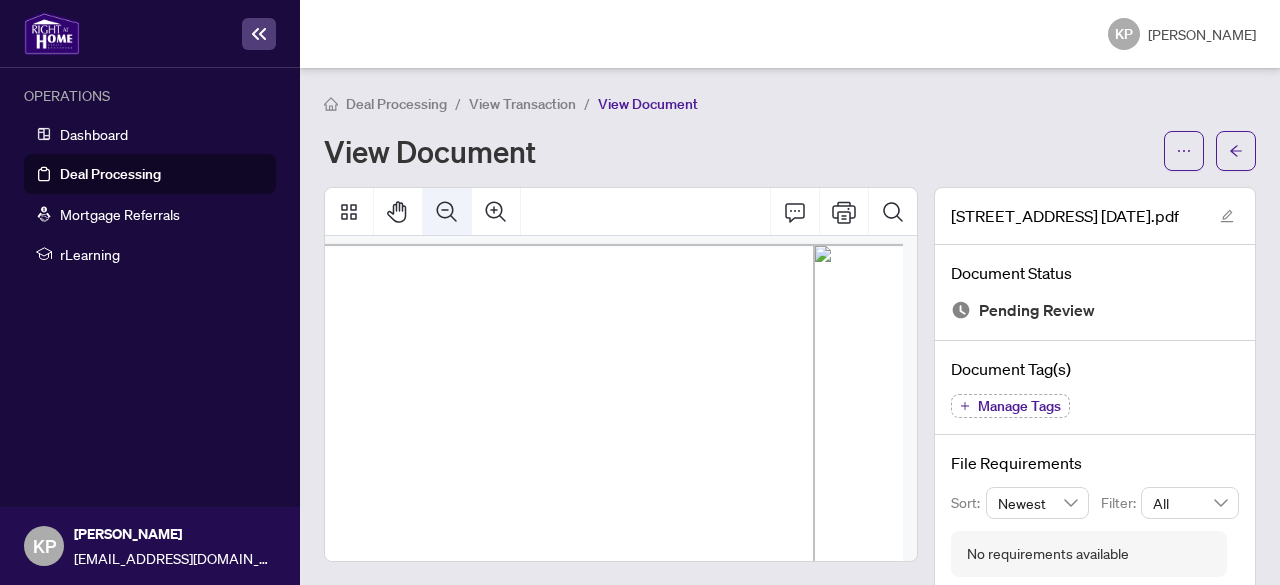 click 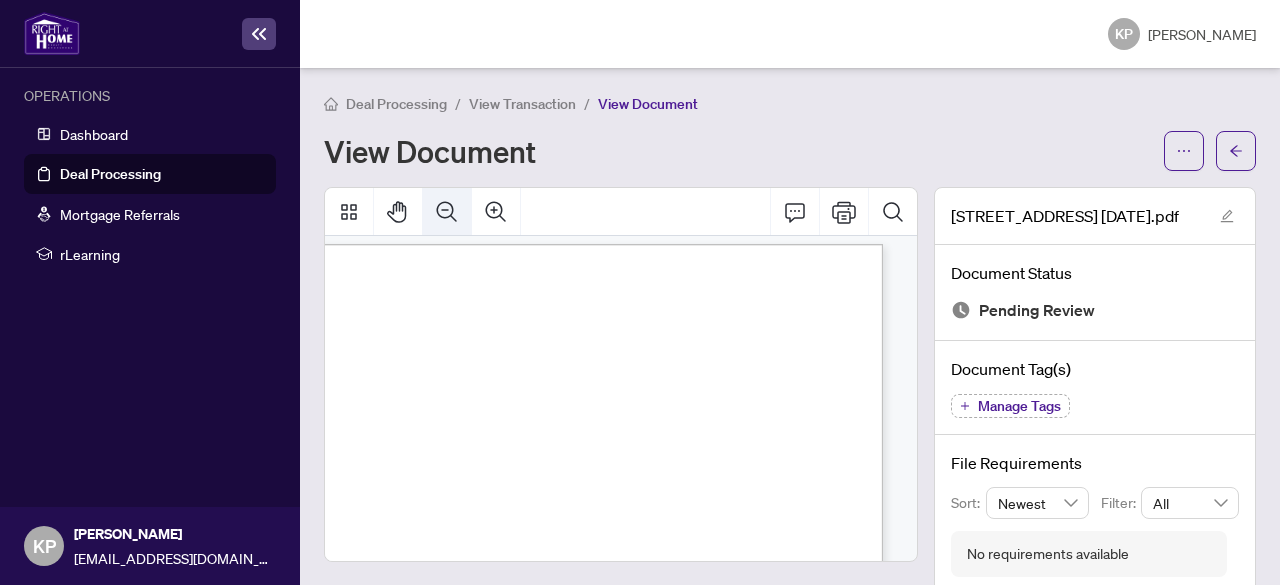 scroll, scrollTop: 7, scrollLeft: 227, axis: both 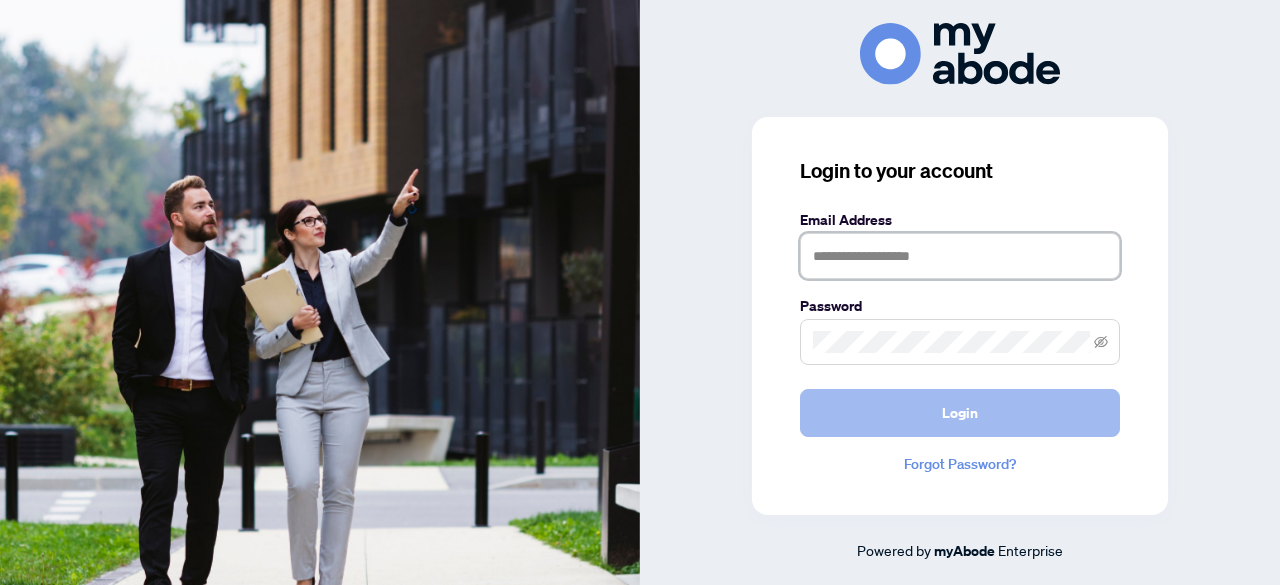 type on "**********" 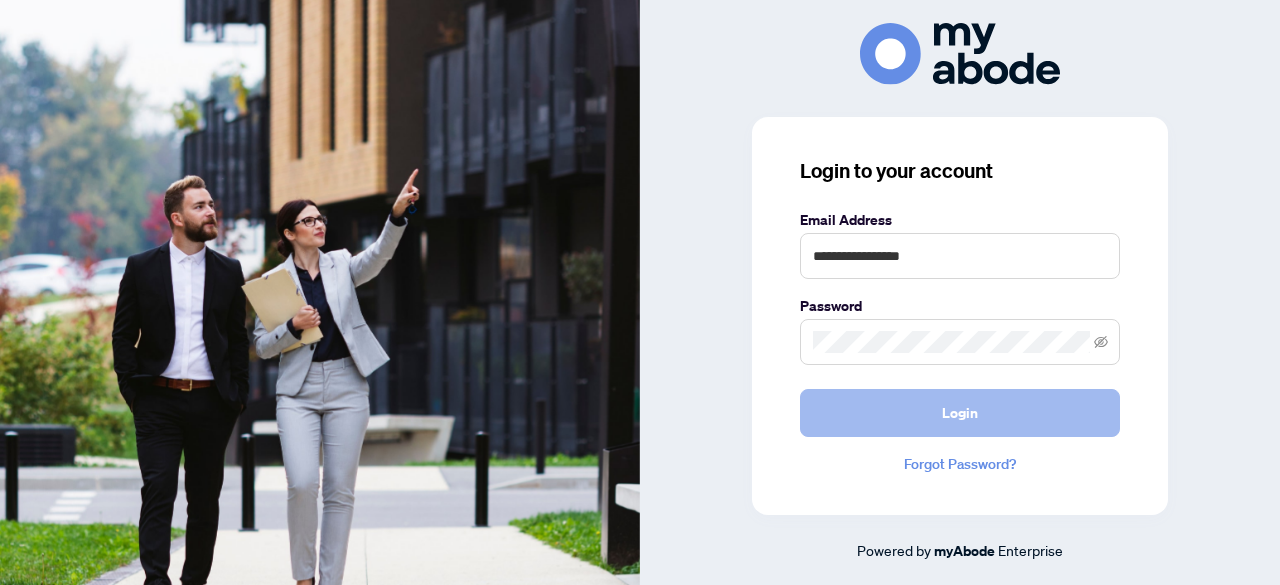 click on "Login" at bounding box center [960, 413] 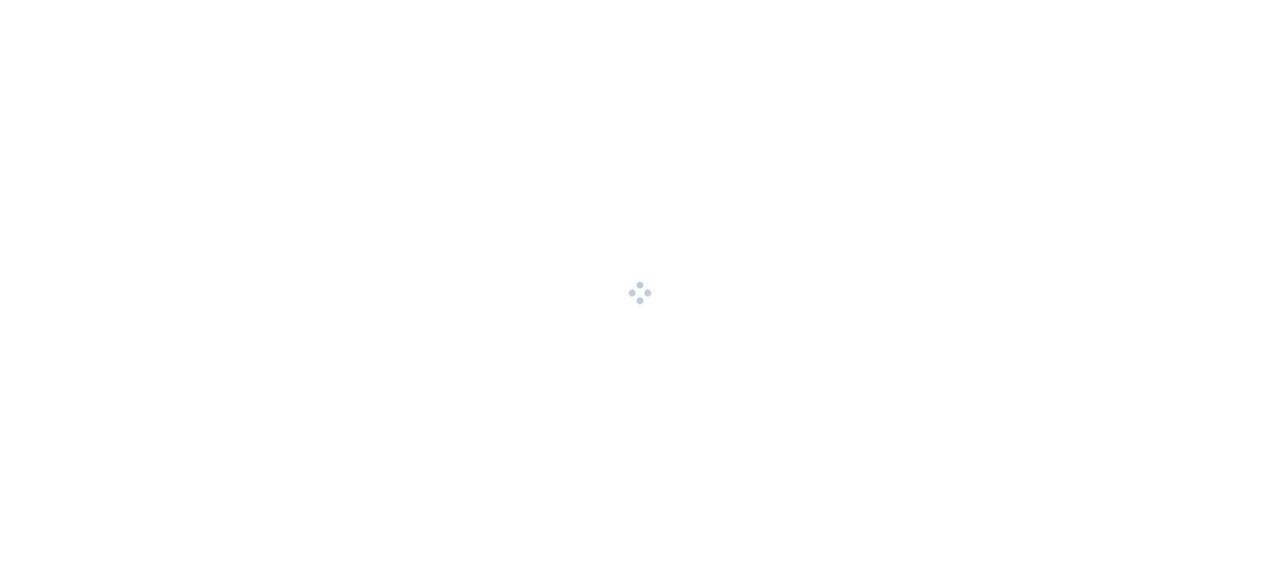 scroll, scrollTop: 0, scrollLeft: 0, axis: both 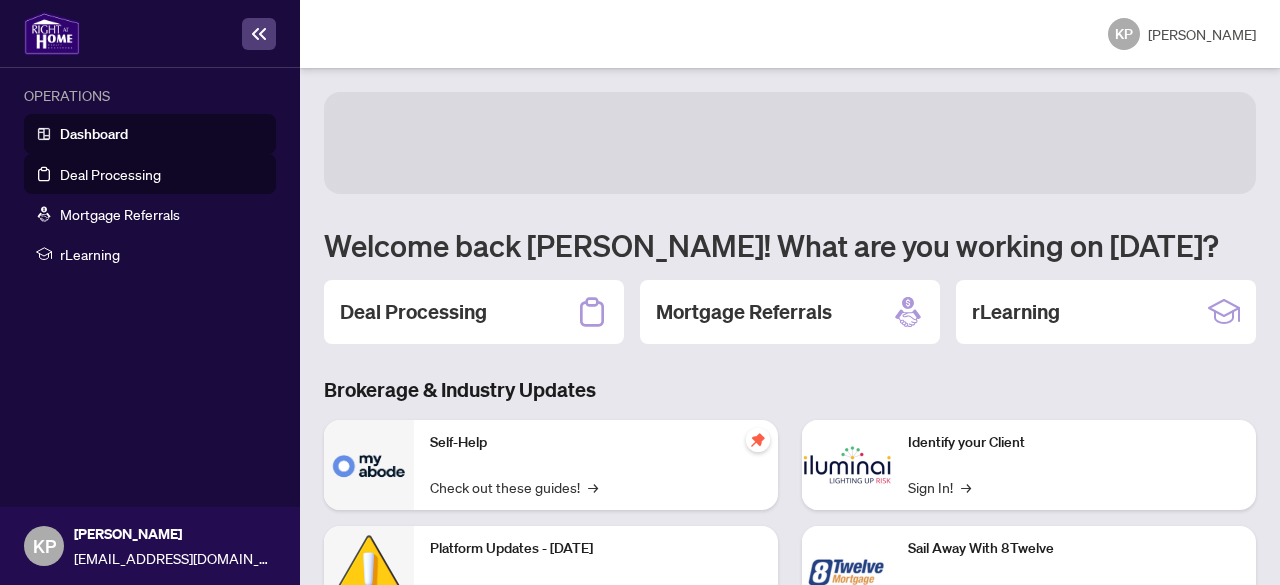 click on "Deal Processing" at bounding box center [110, 174] 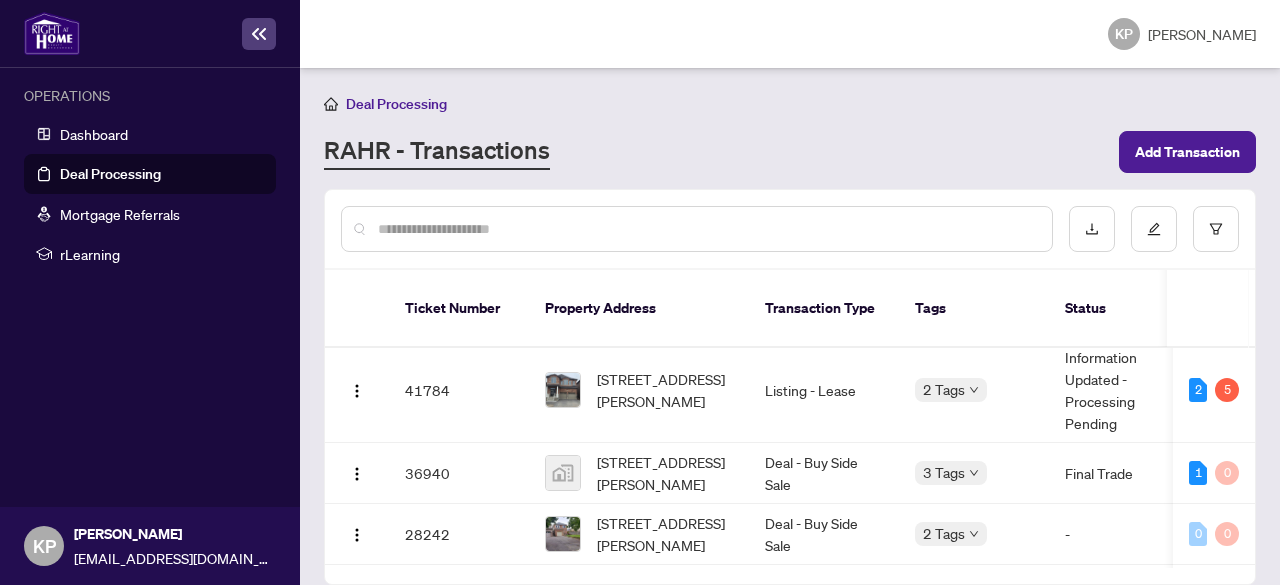 scroll, scrollTop: 0, scrollLeft: 0, axis: both 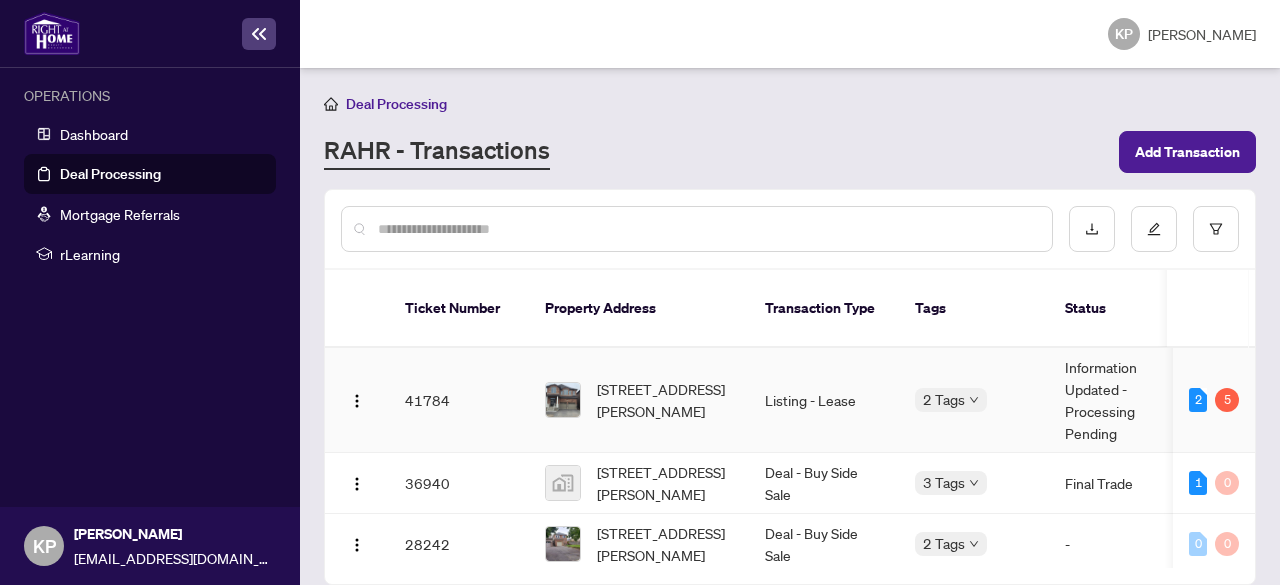 click on "2 Tags" at bounding box center (974, 399) 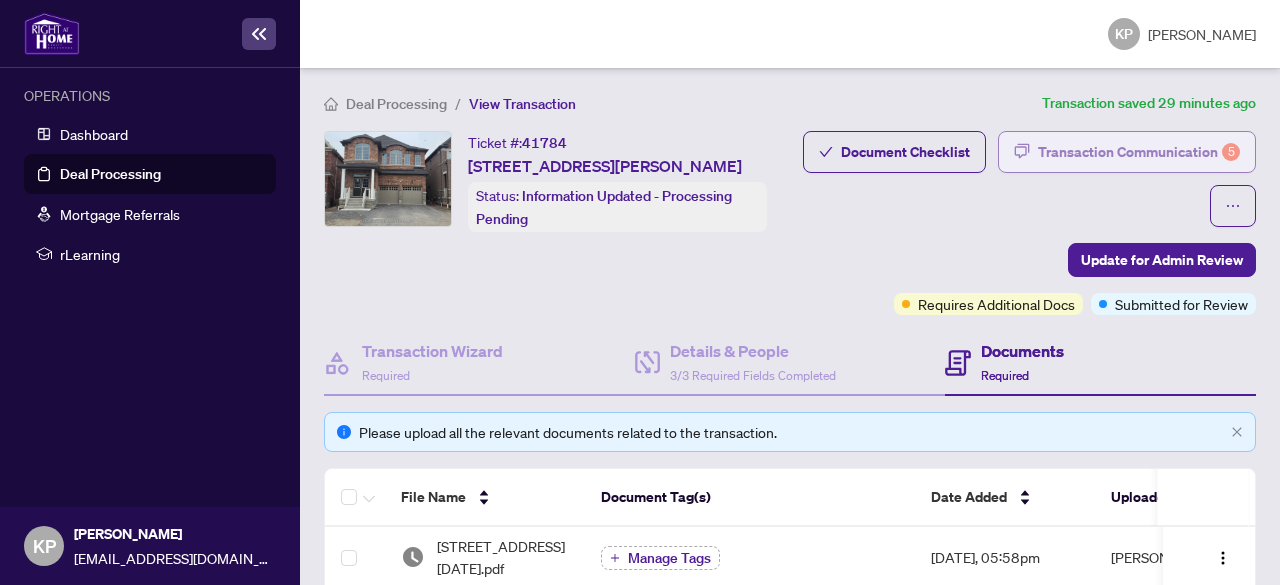 click on "Transaction Communication 5" at bounding box center [1139, 152] 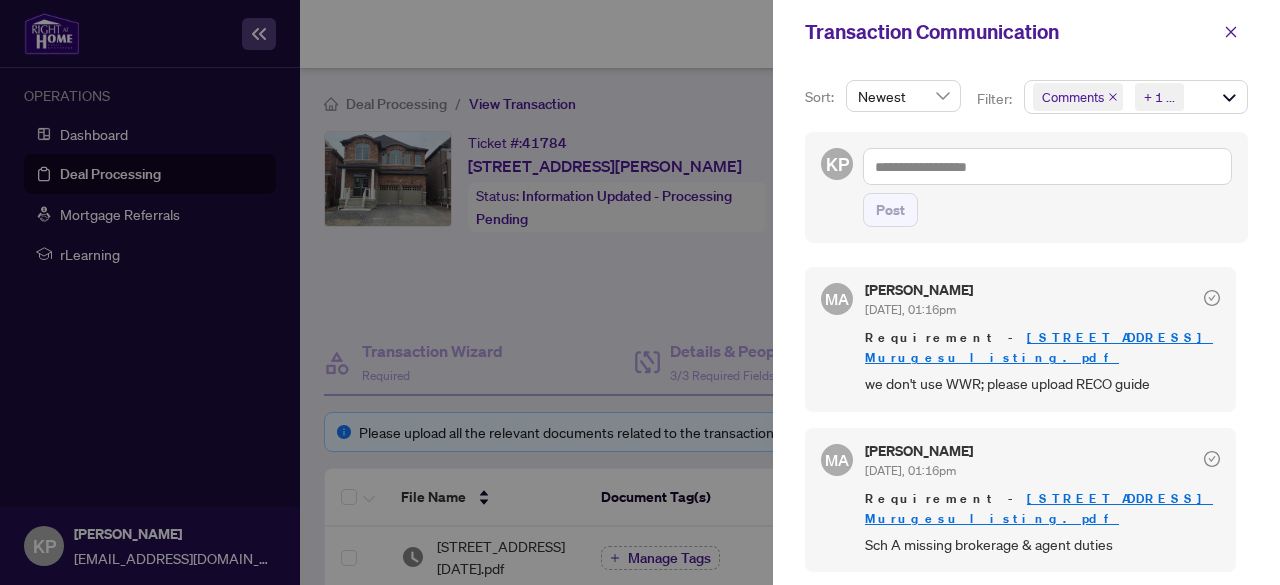 click 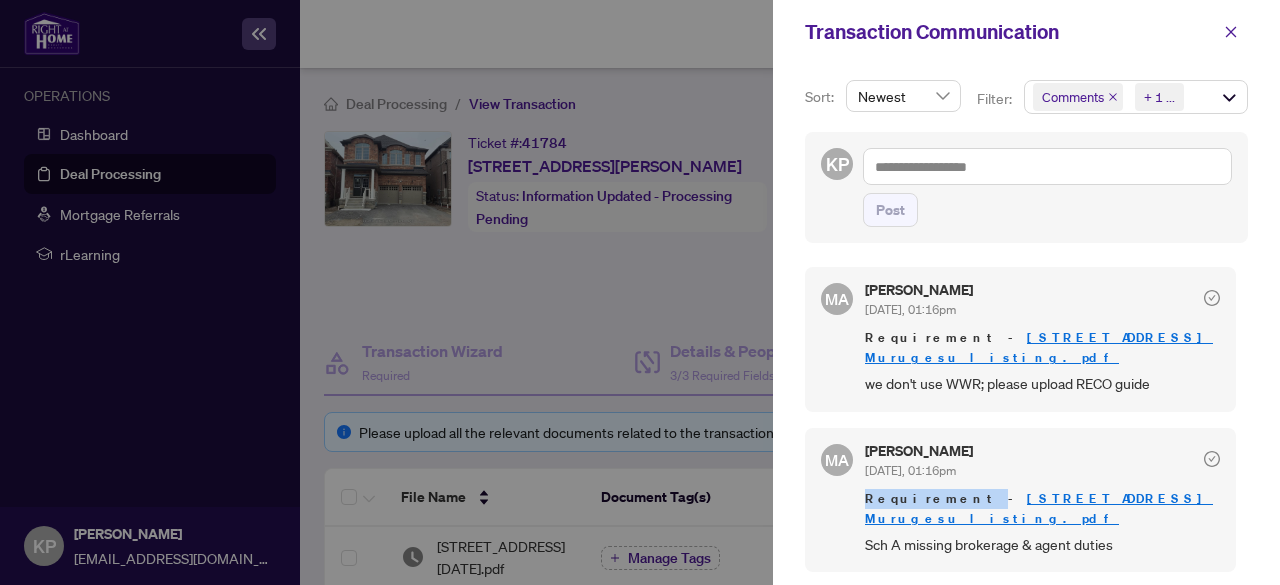 click 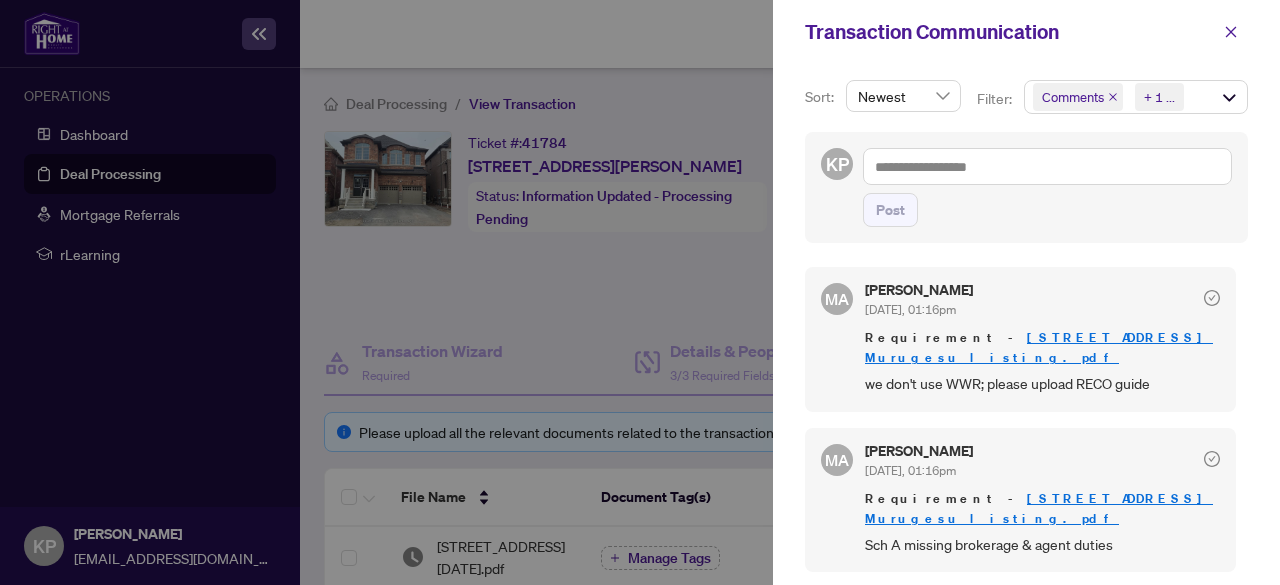 click at bounding box center [640, 292] 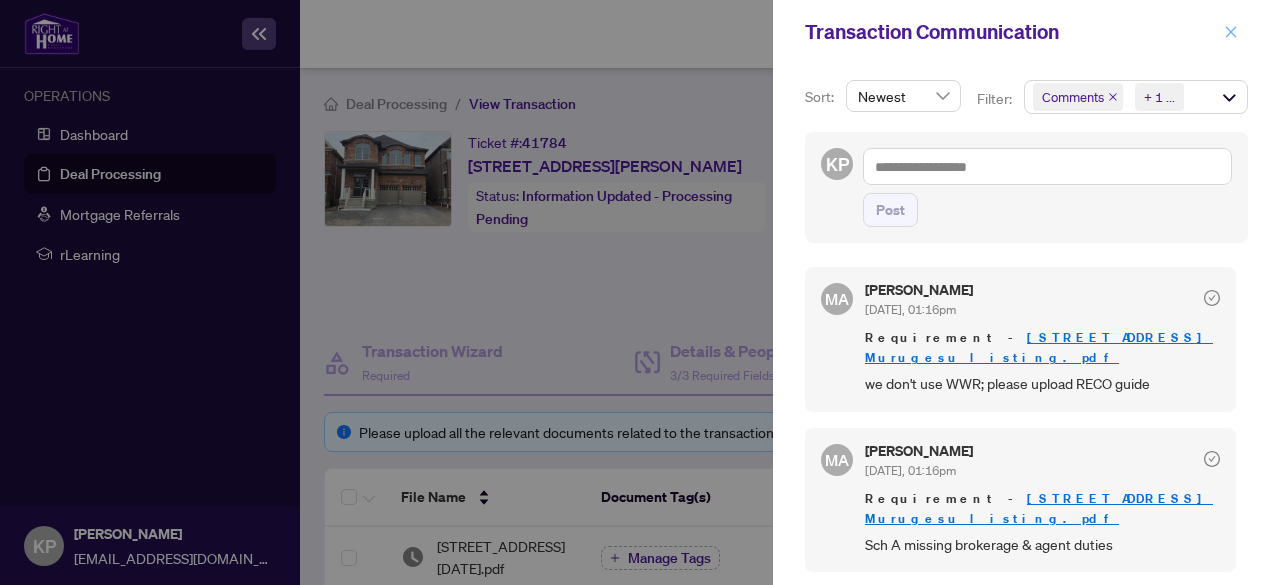 click 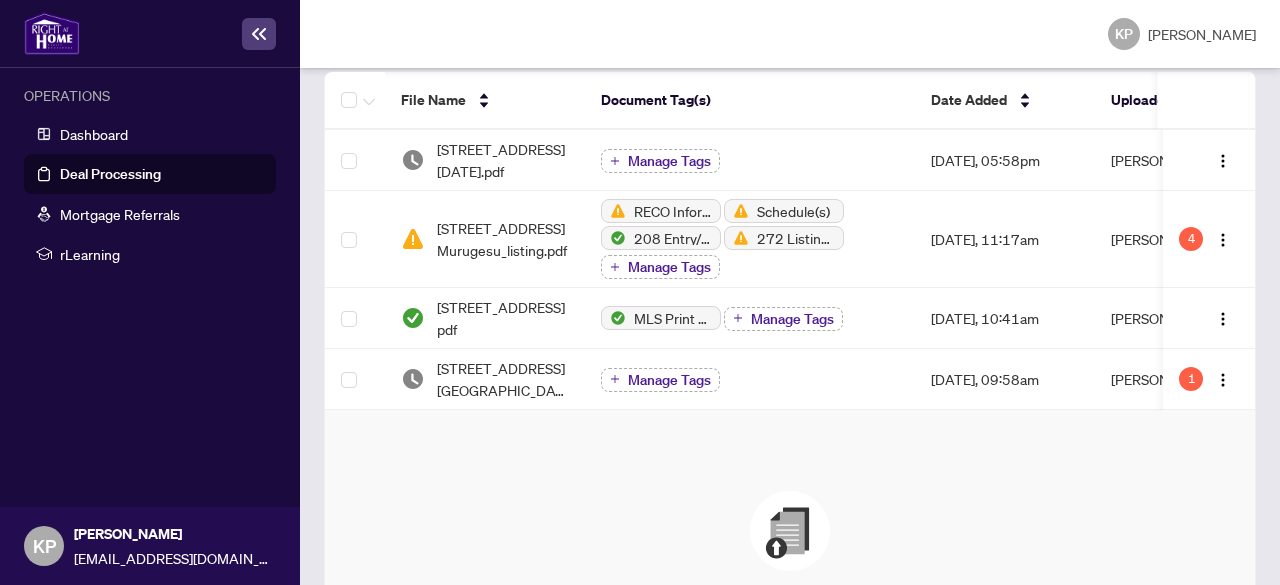 scroll, scrollTop: 0, scrollLeft: 0, axis: both 